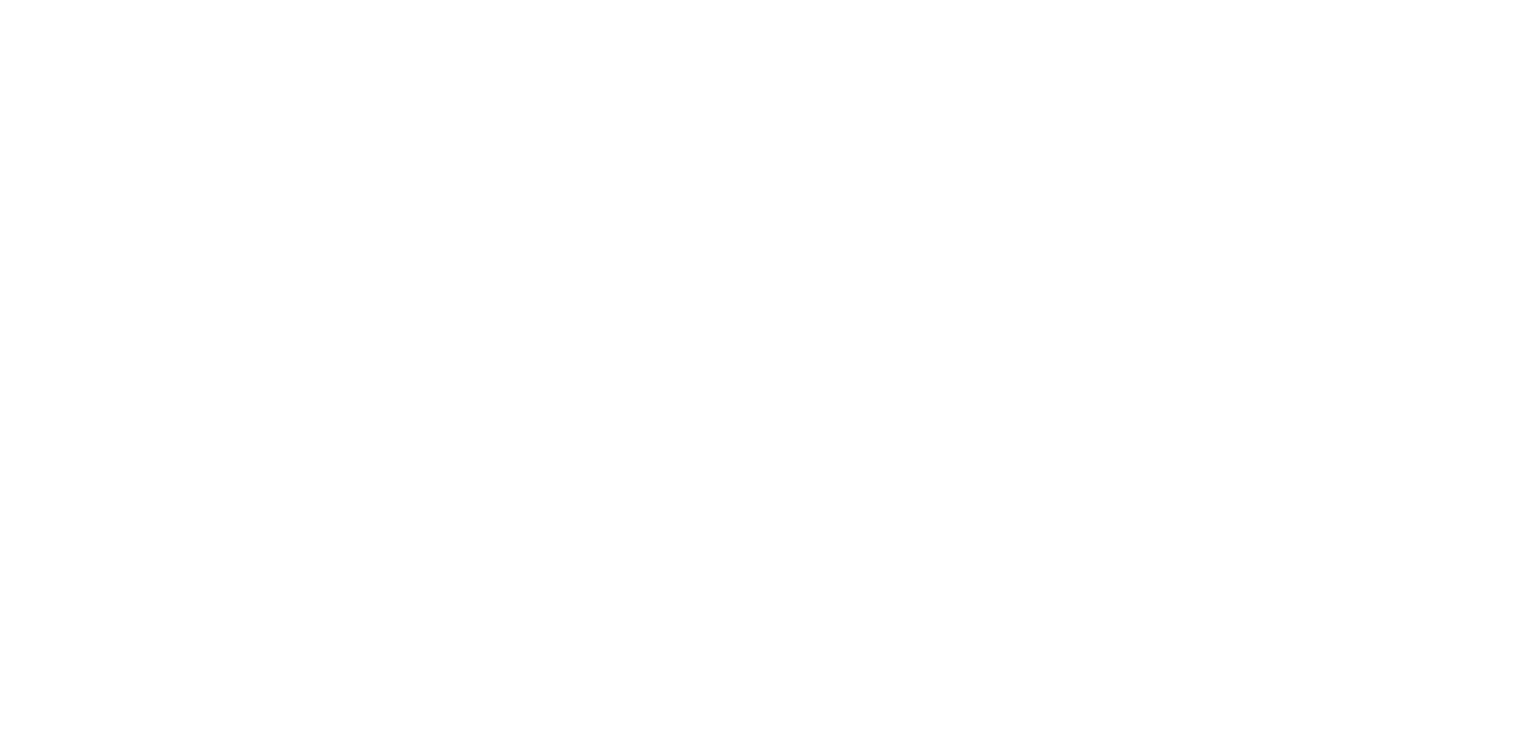 scroll, scrollTop: 0, scrollLeft: 0, axis: both 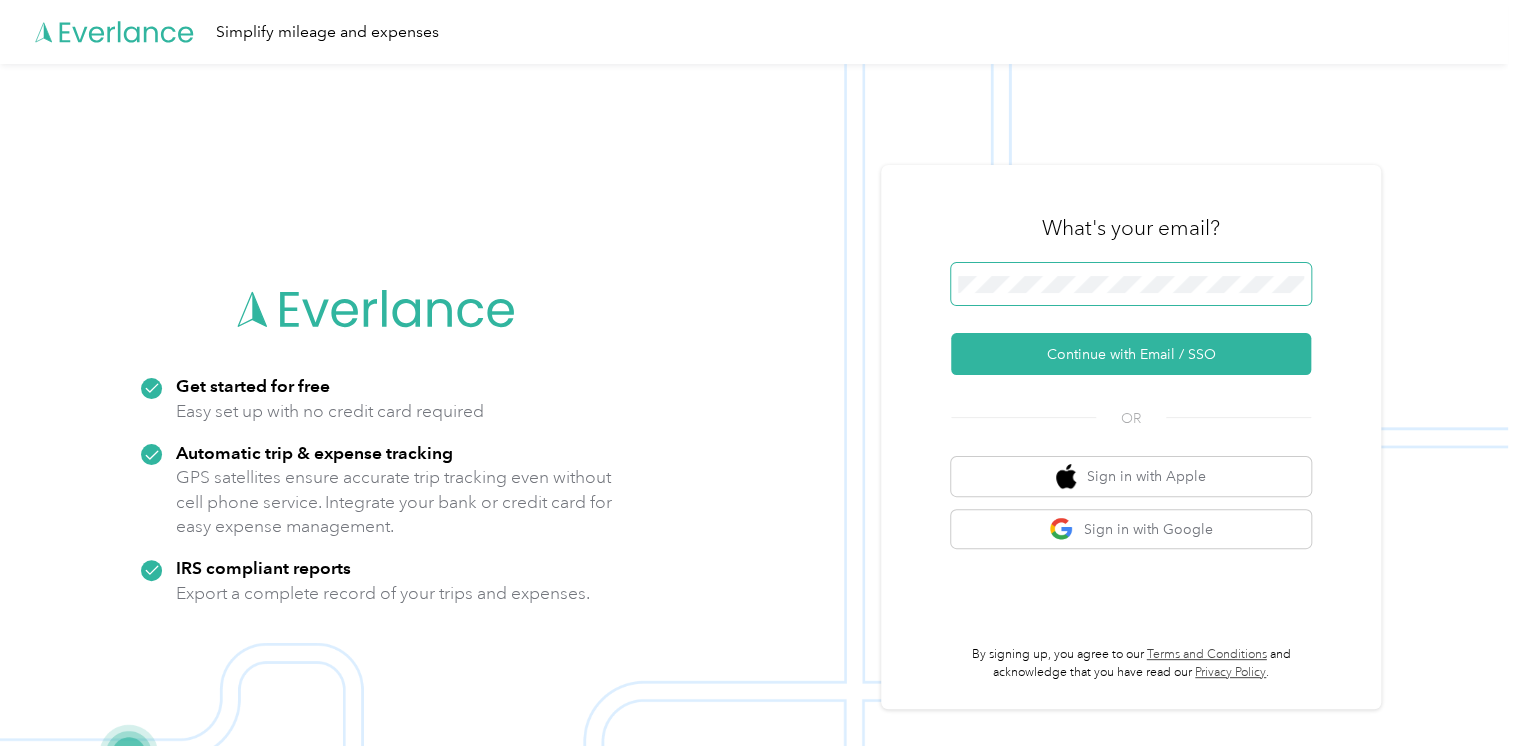 click at bounding box center [1131, 284] 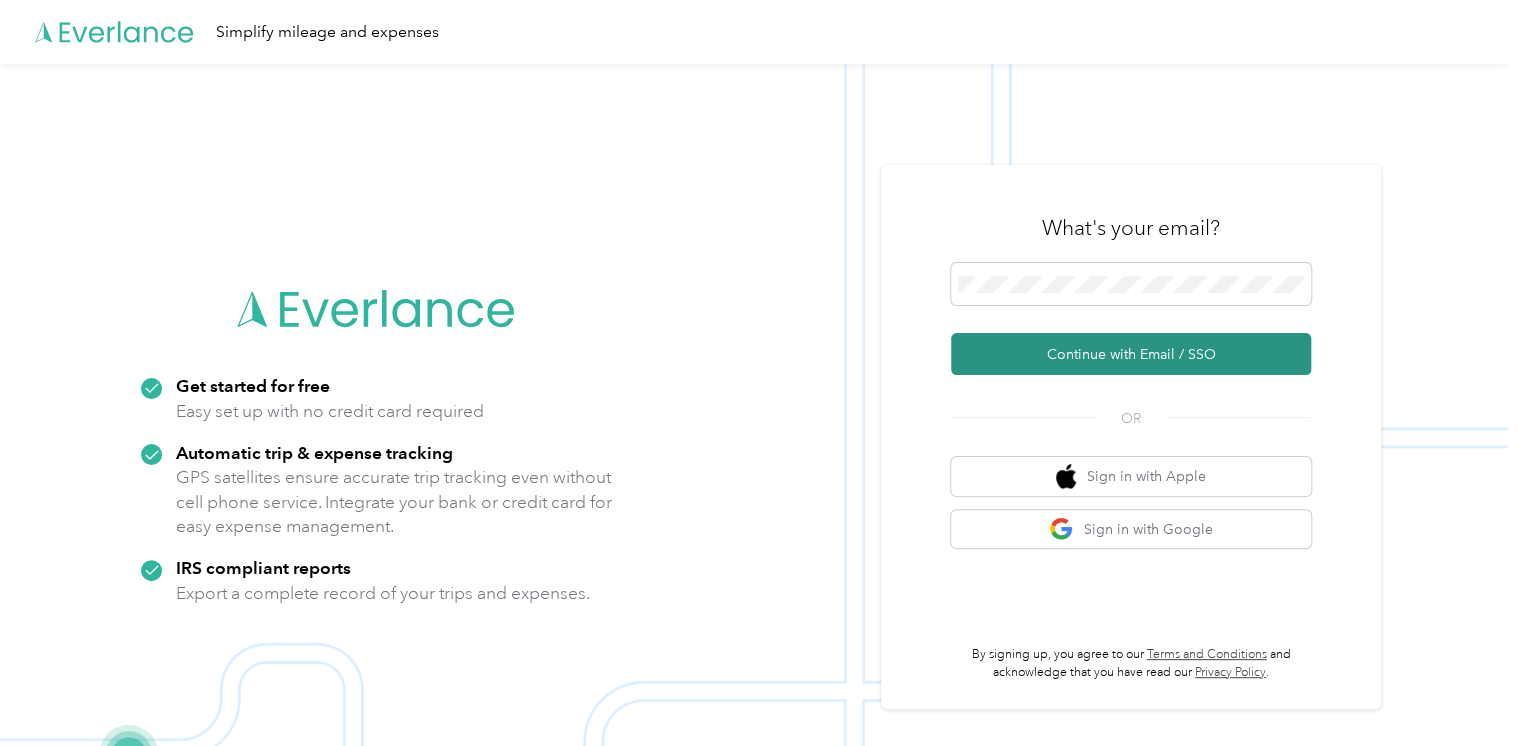 click on "Continue with Email / SSO" at bounding box center (1131, 354) 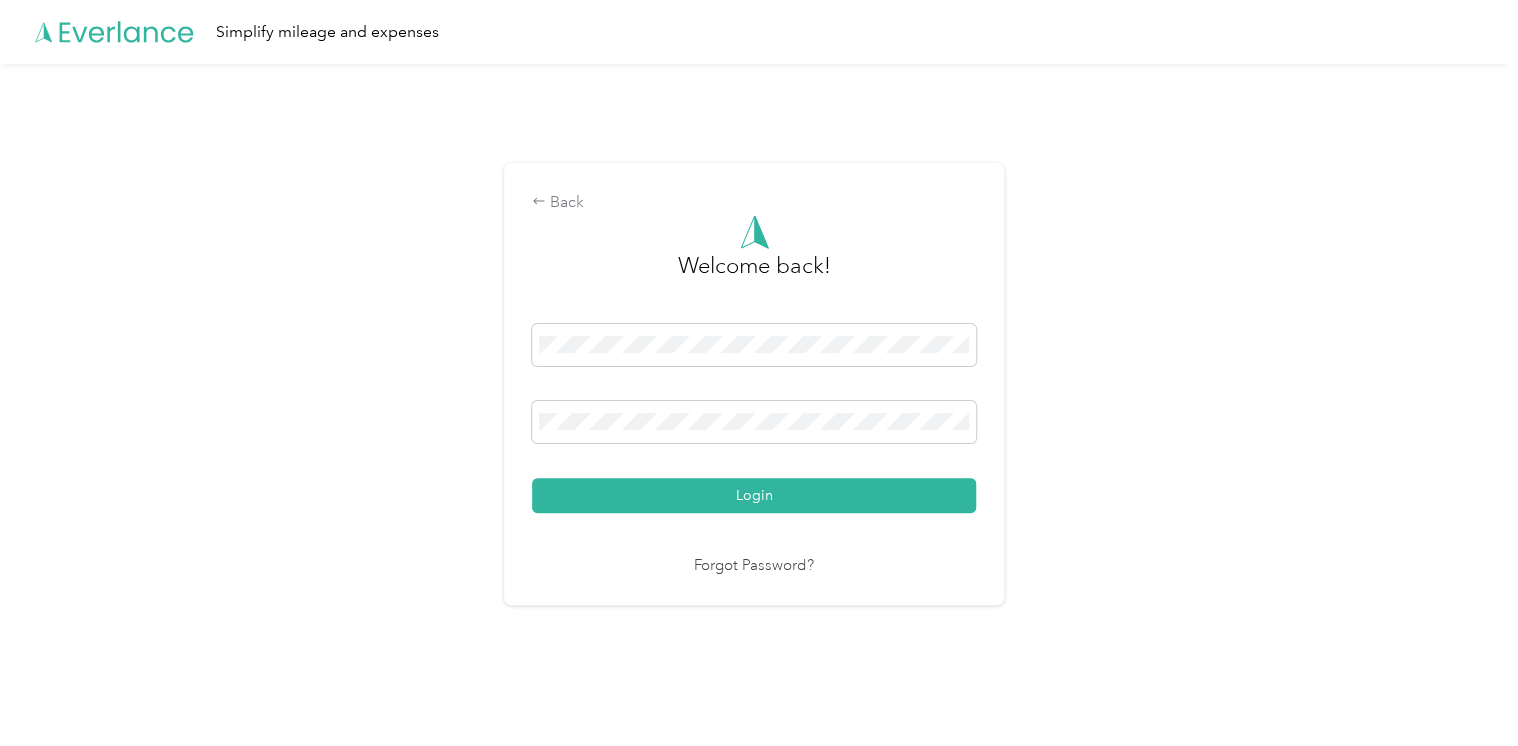 click on "Login" at bounding box center (754, 495) 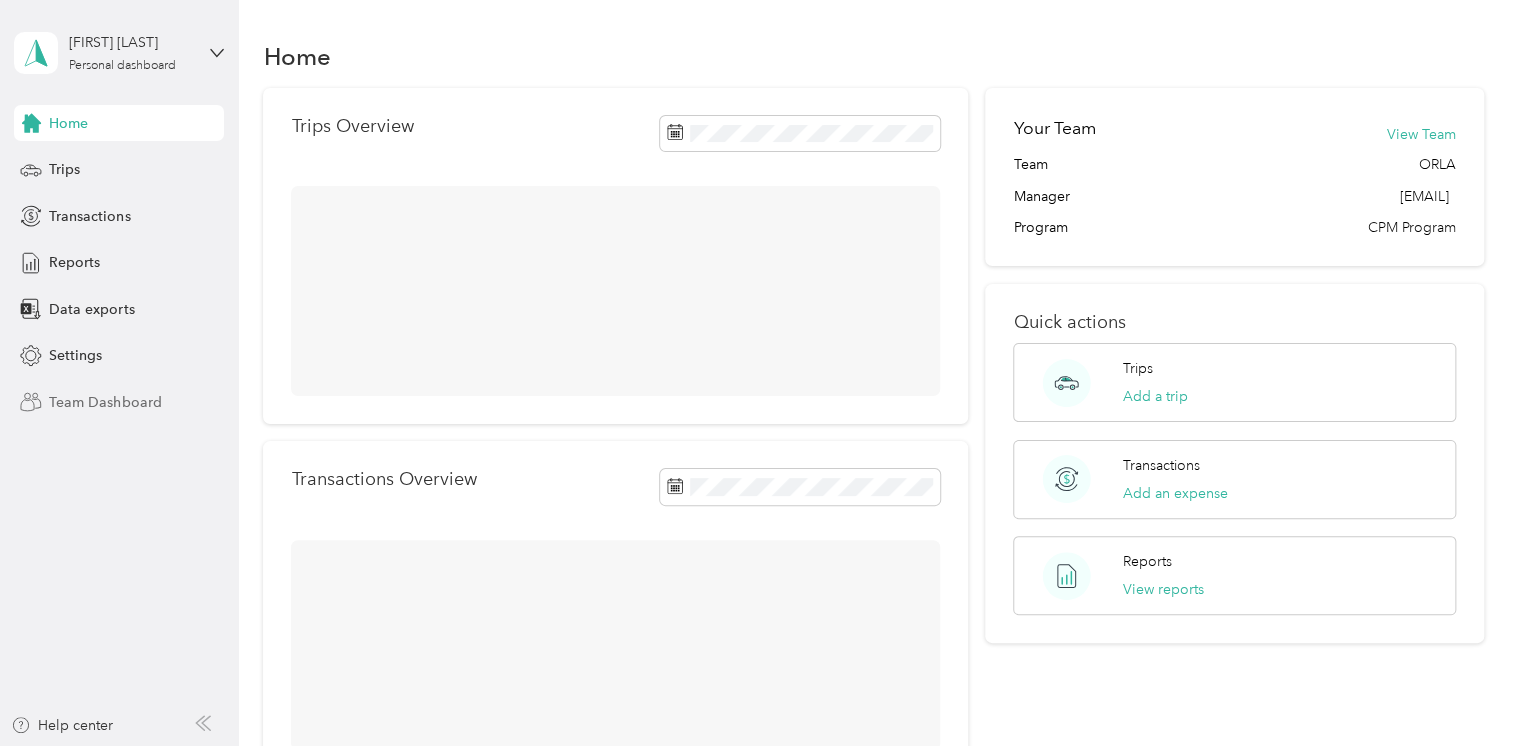 click on "Team Dashboard" at bounding box center (105, 402) 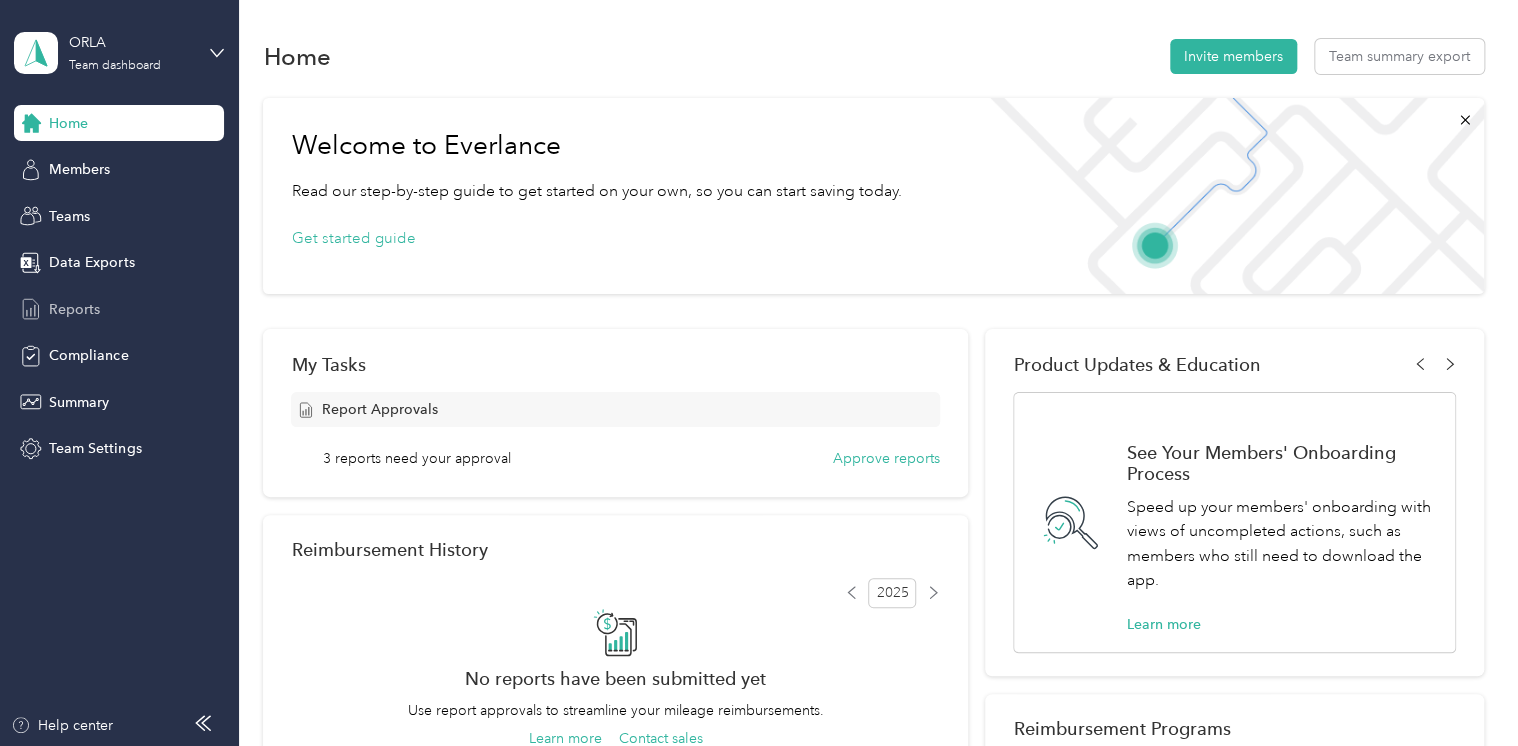 click on "Reports" at bounding box center [74, 309] 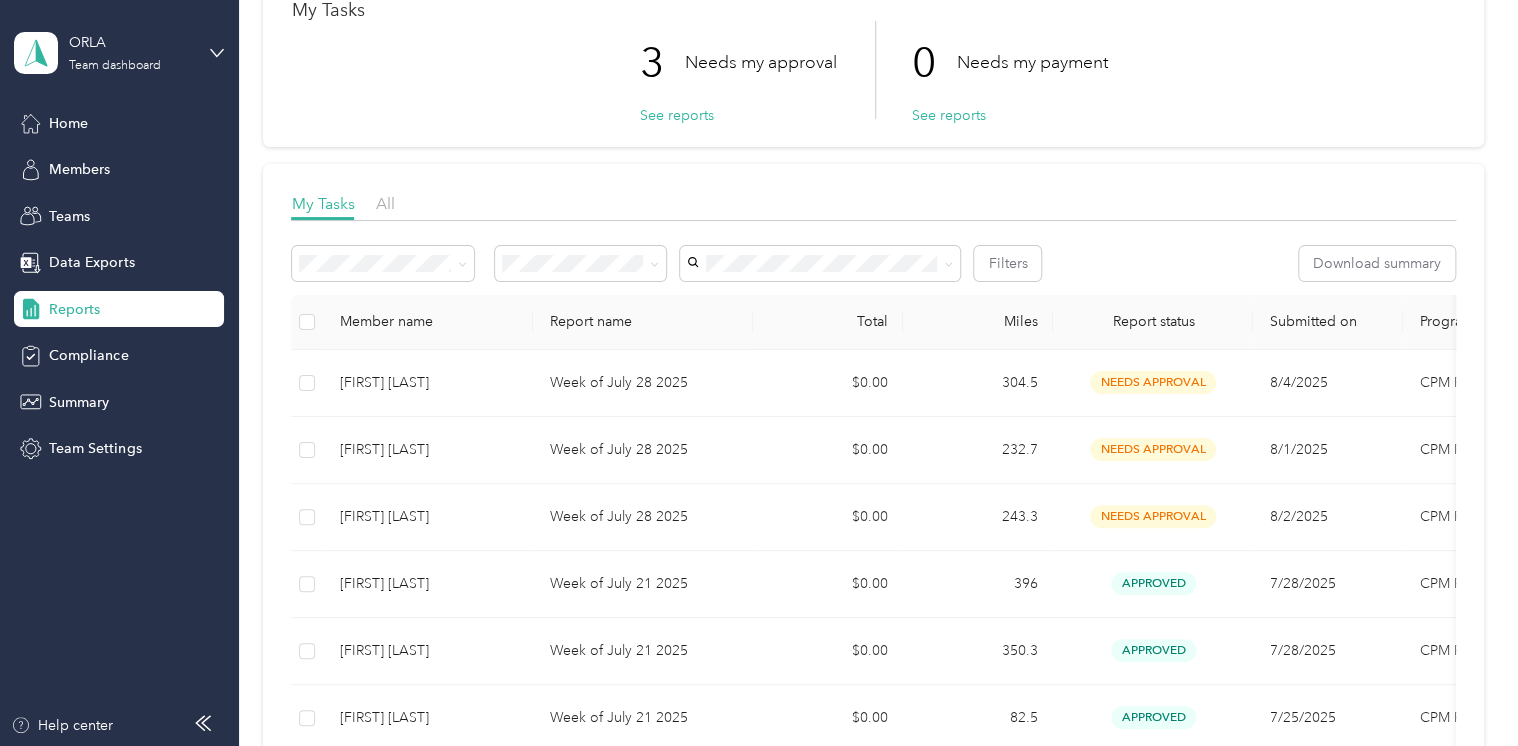 scroll, scrollTop: 200, scrollLeft: 0, axis: vertical 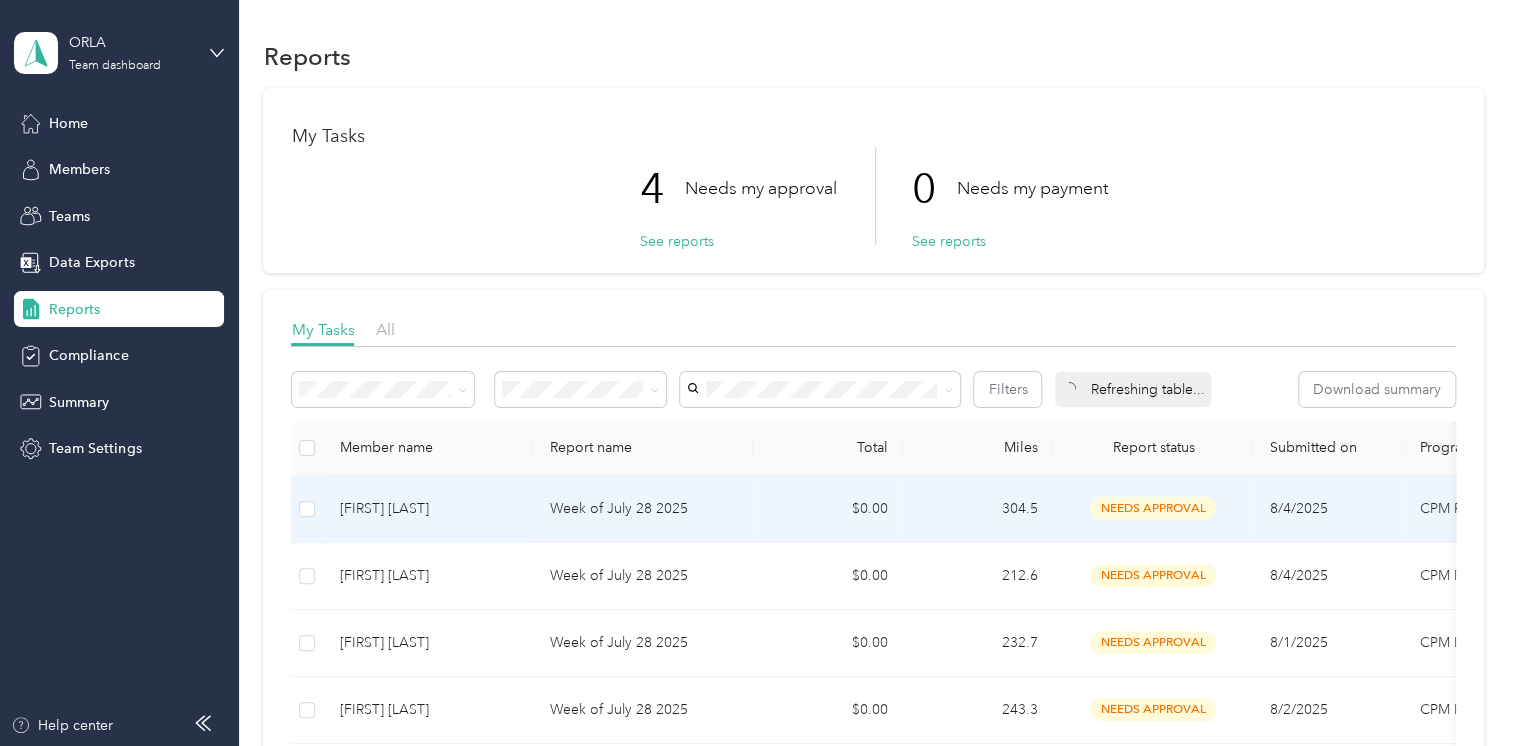 click on "Week of July 28 2025" at bounding box center (643, 509) 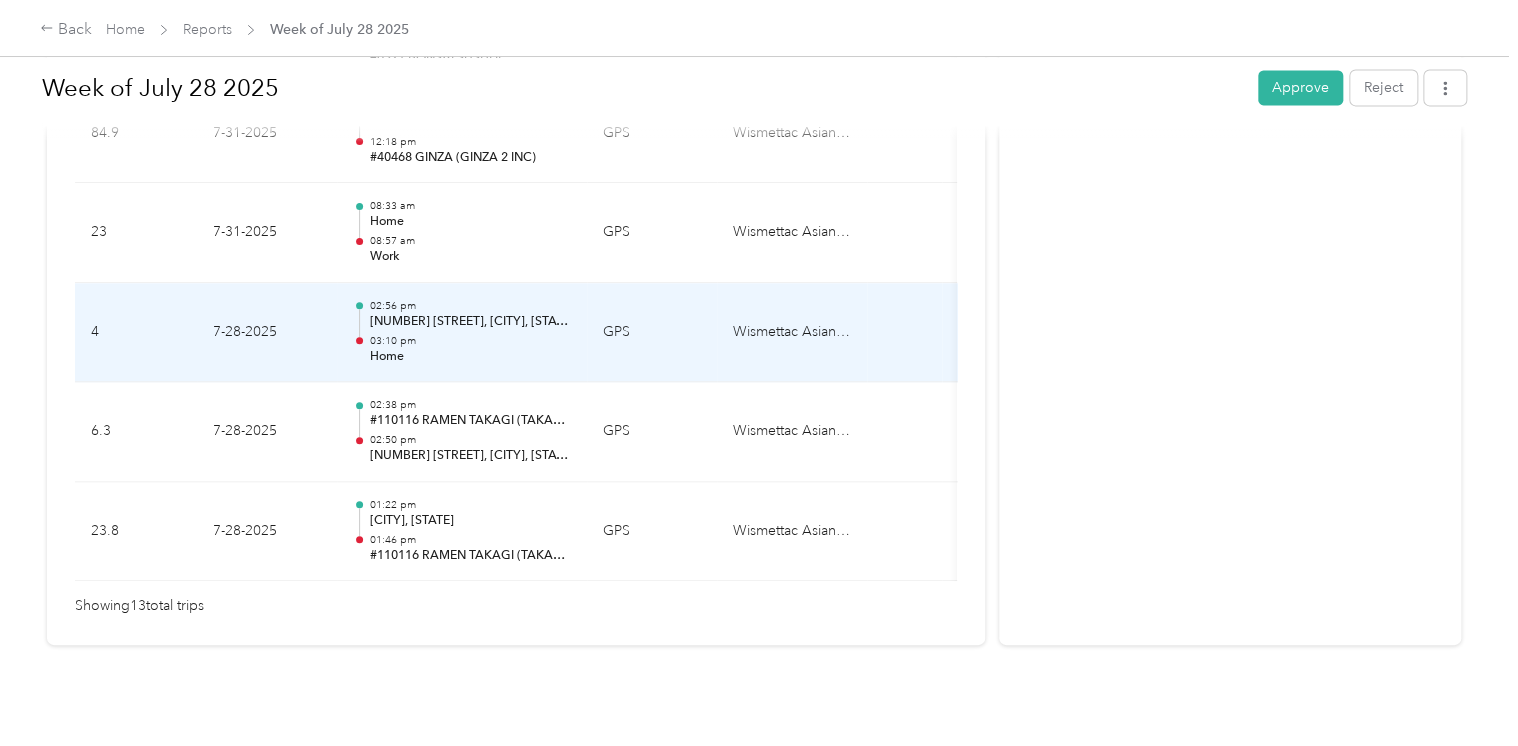 scroll, scrollTop: 1448, scrollLeft: 0, axis: vertical 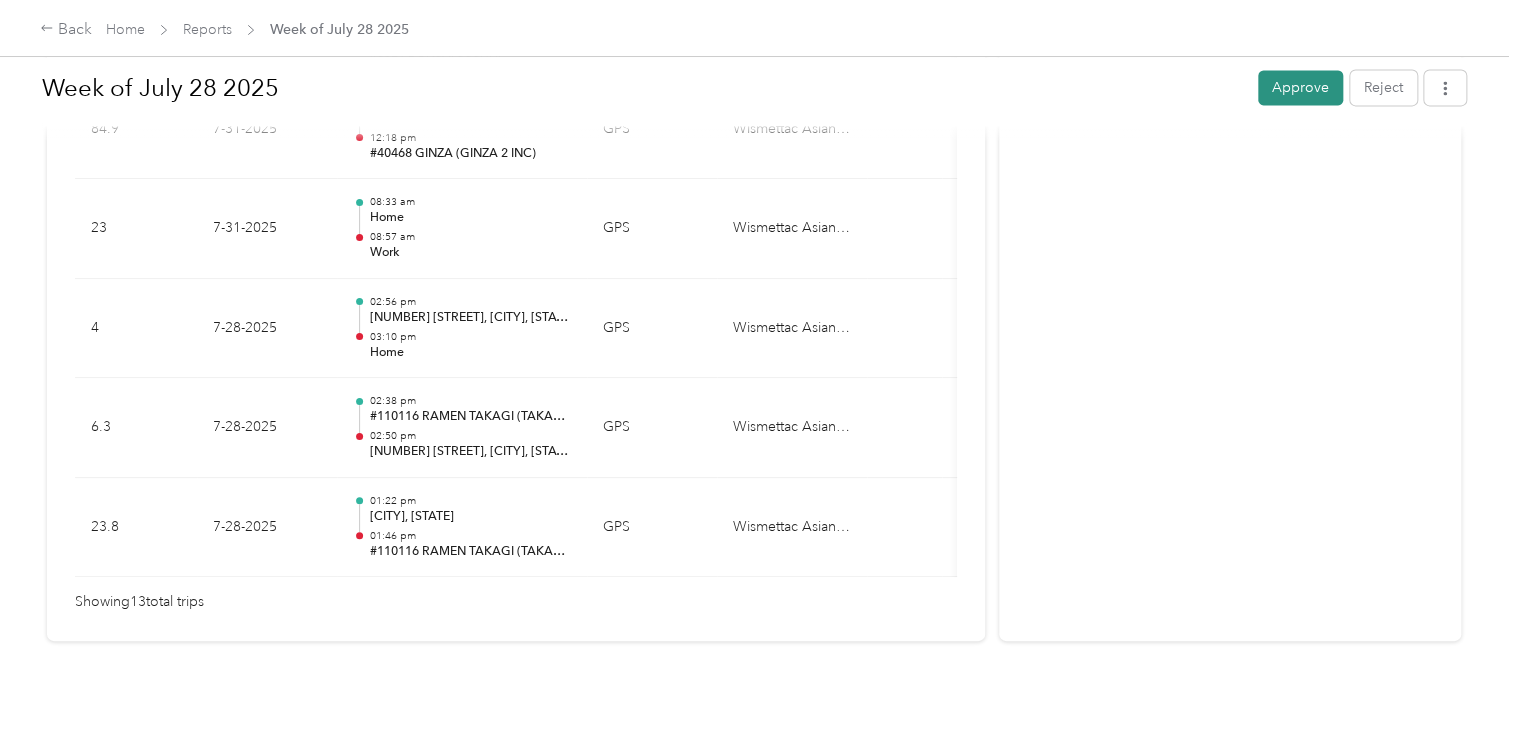 click on "Approve" at bounding box center [1300, 87] 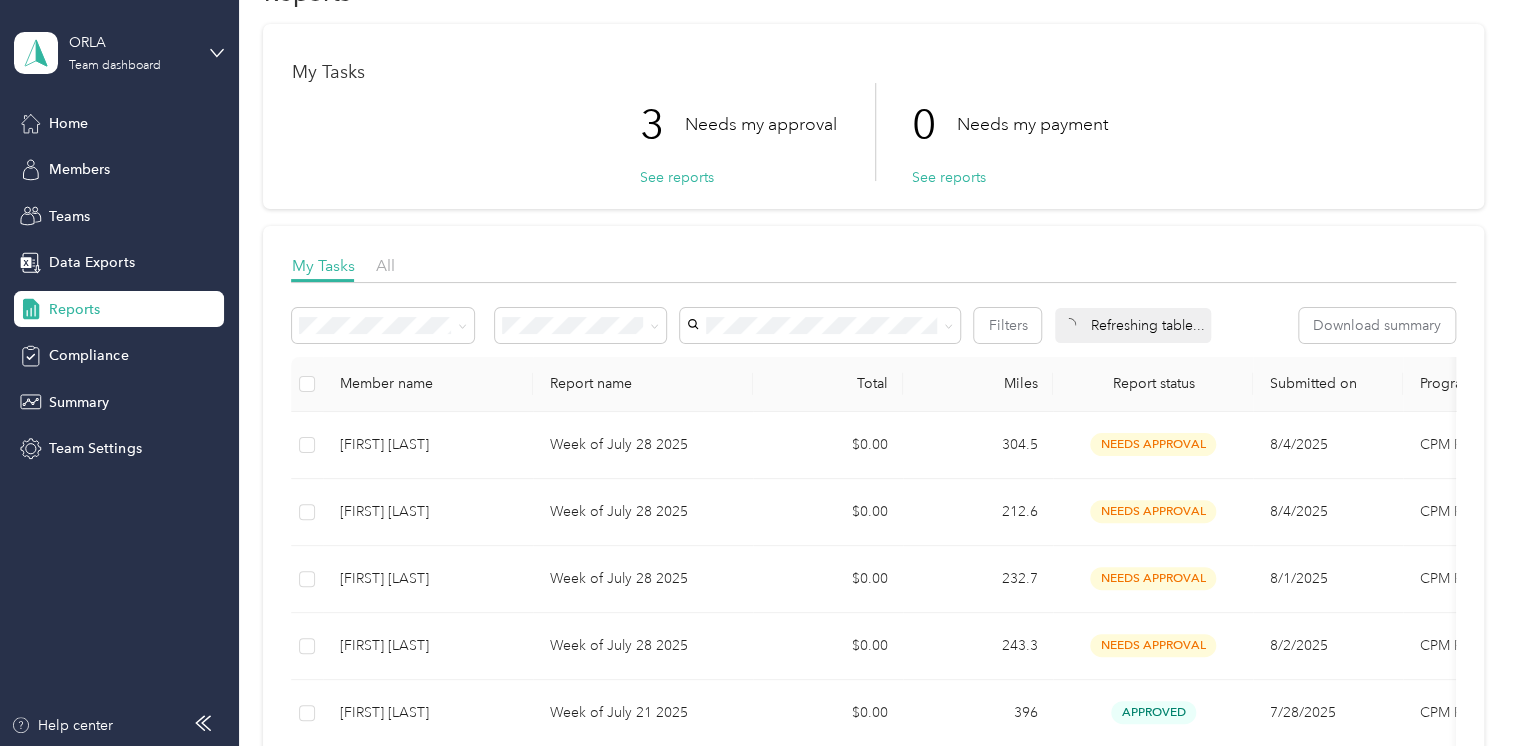 scroll, scrollTop: 100, scrollLeft: 0, axis: vertical 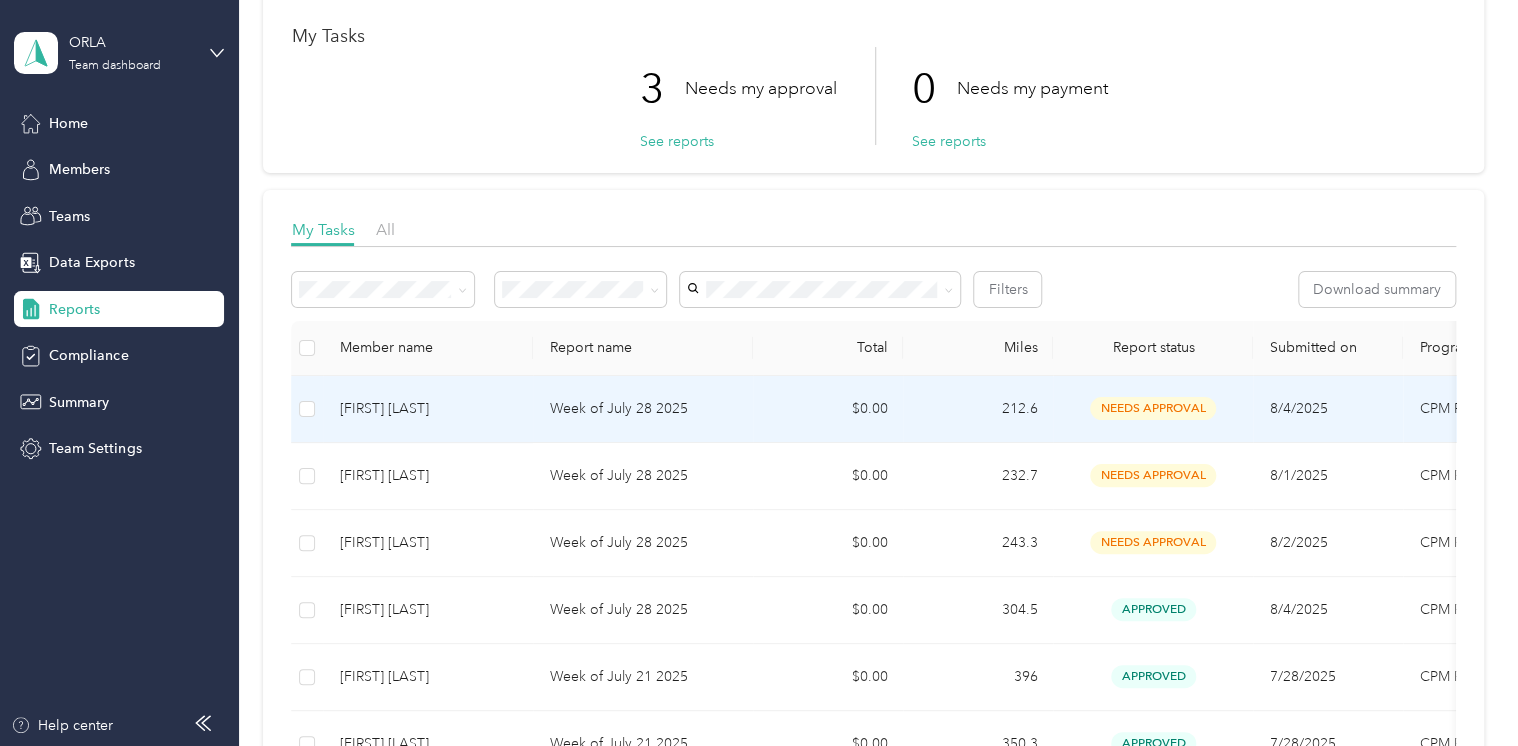 click on "$0.00" at bounding box center [828, 409] 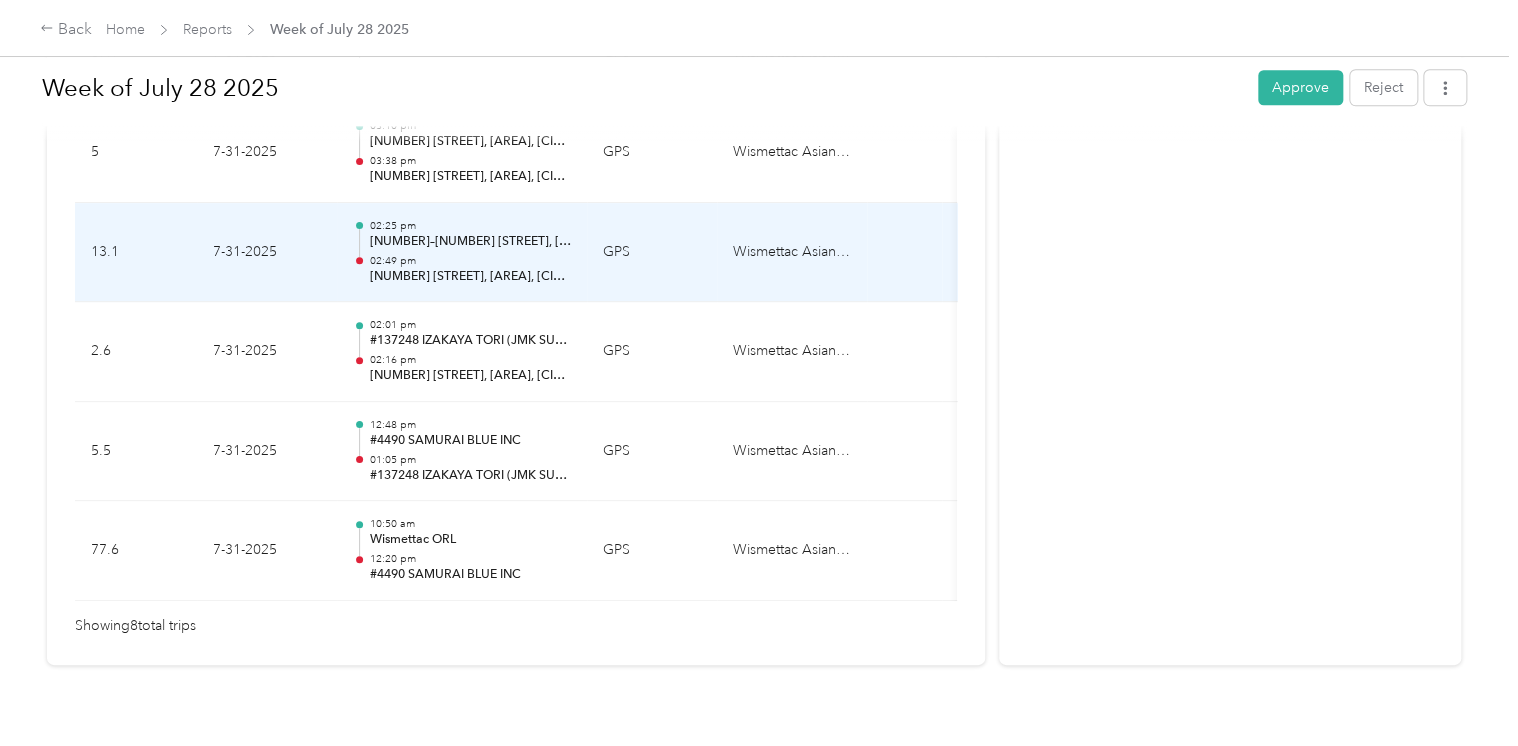 scroll, scrollTop: 951, scrollLeft: 0, axis: vertical 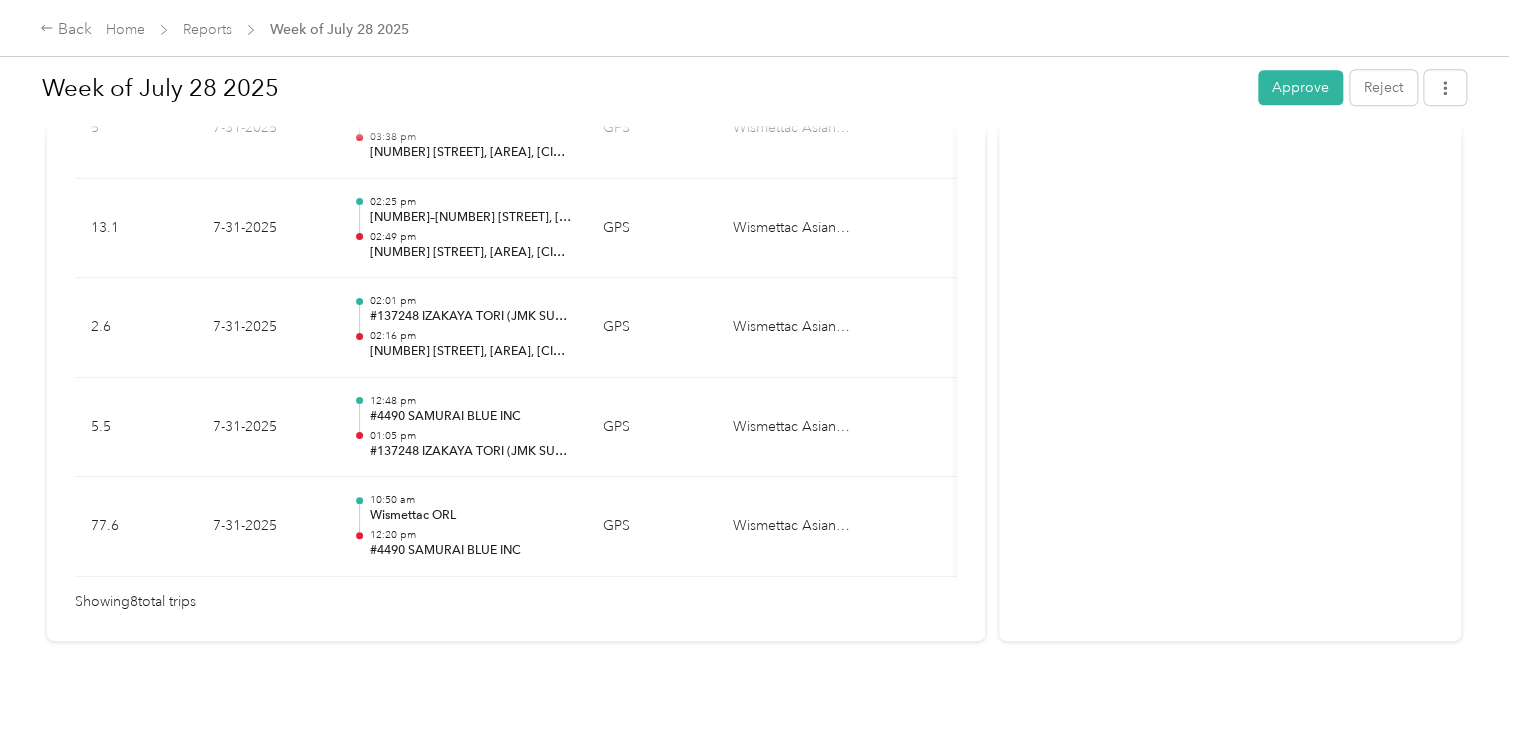 click on "Approve" at bounding box center [1300, 87] 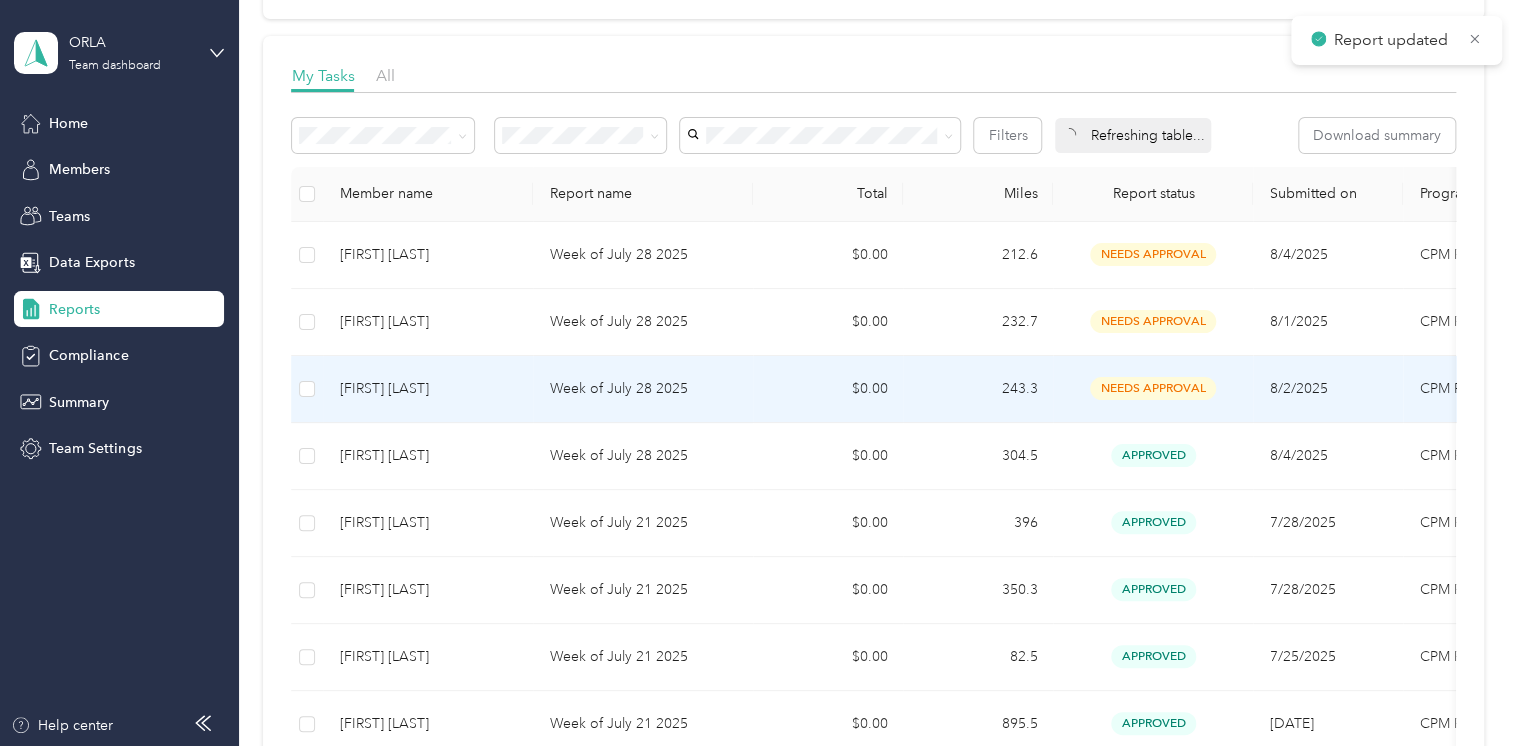 scroll, scrollTop: 300, scrollLeft: 0, axis: vertical 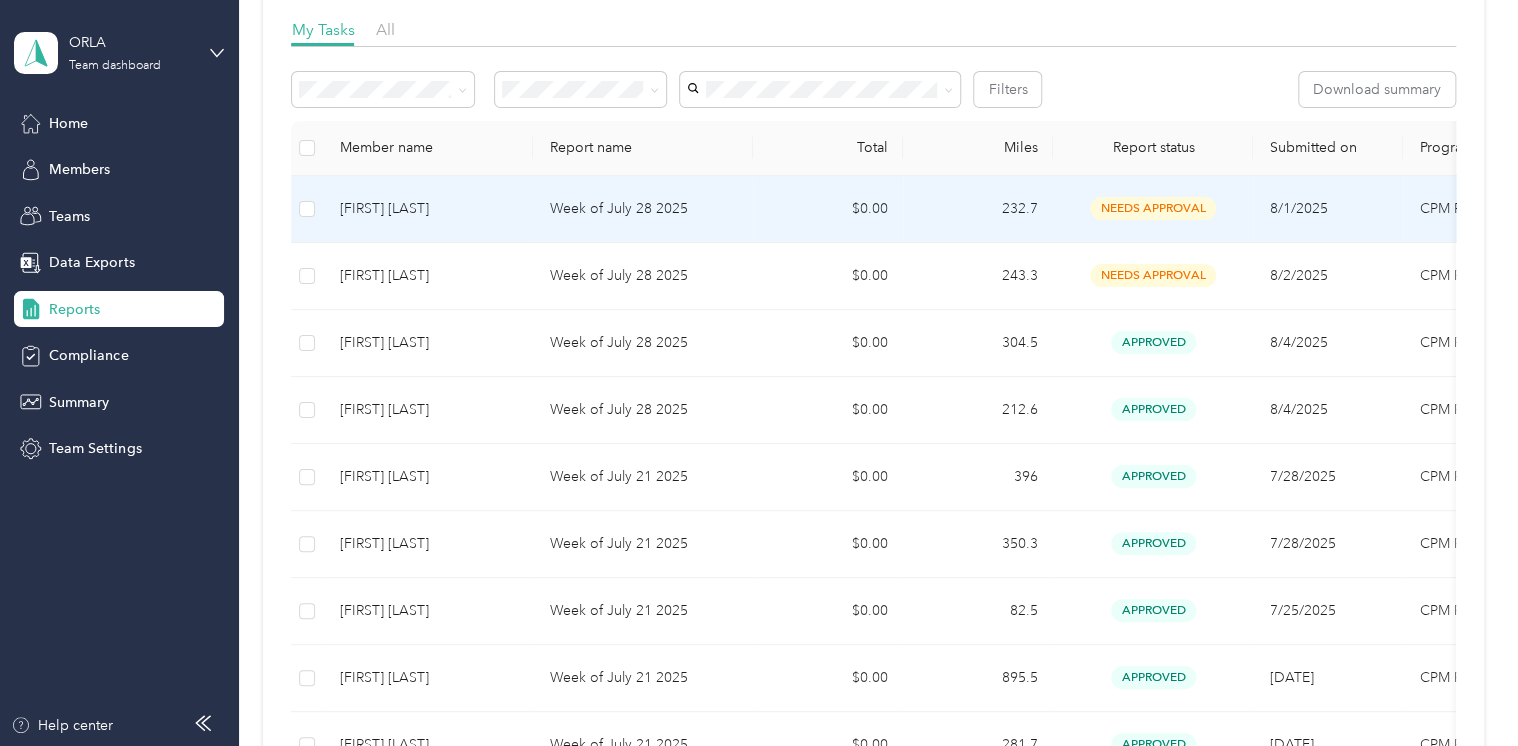 click on "Week of July 28 2025" at bounding box center (643, 209) 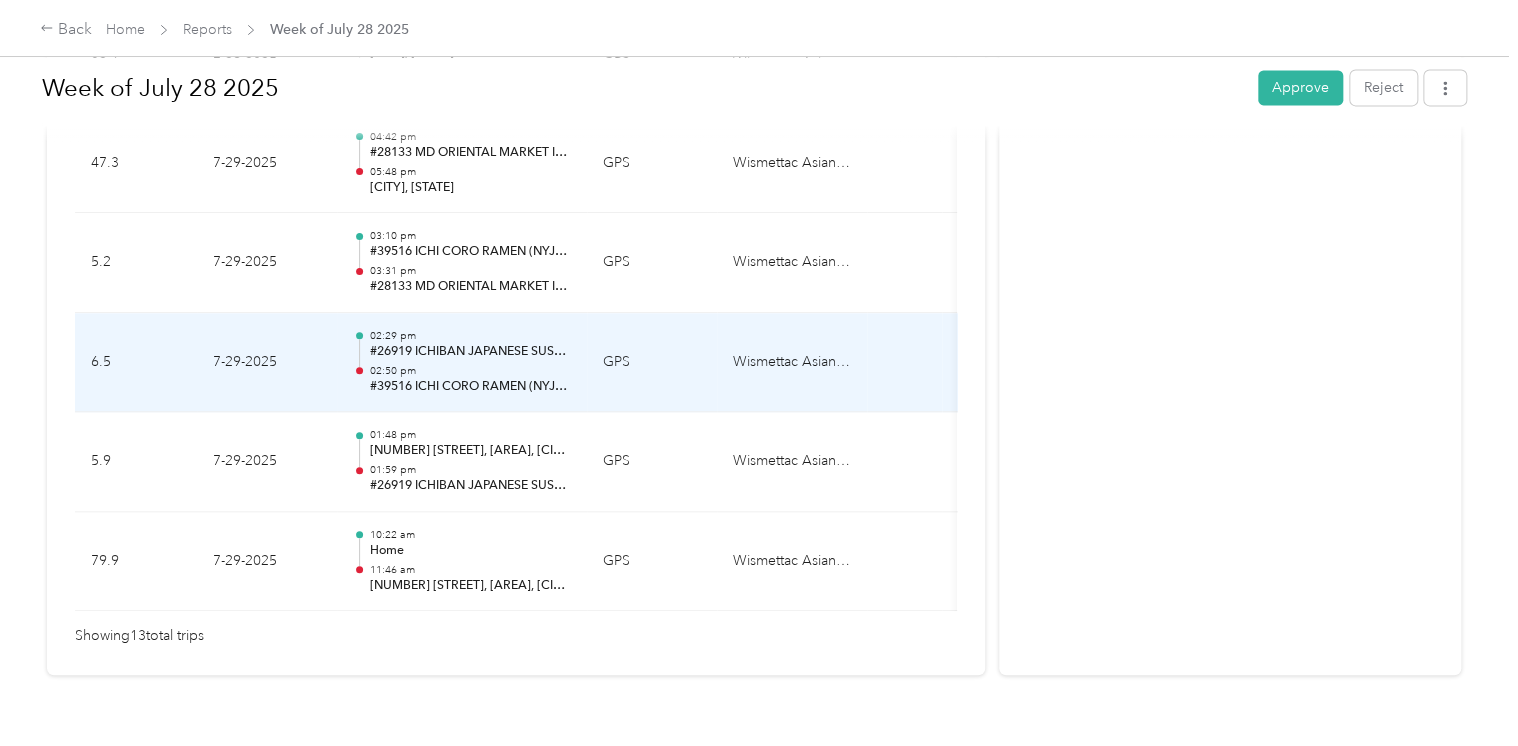 scroll, scrollTop: 1400, scrollLeft: 0, axis: vertical 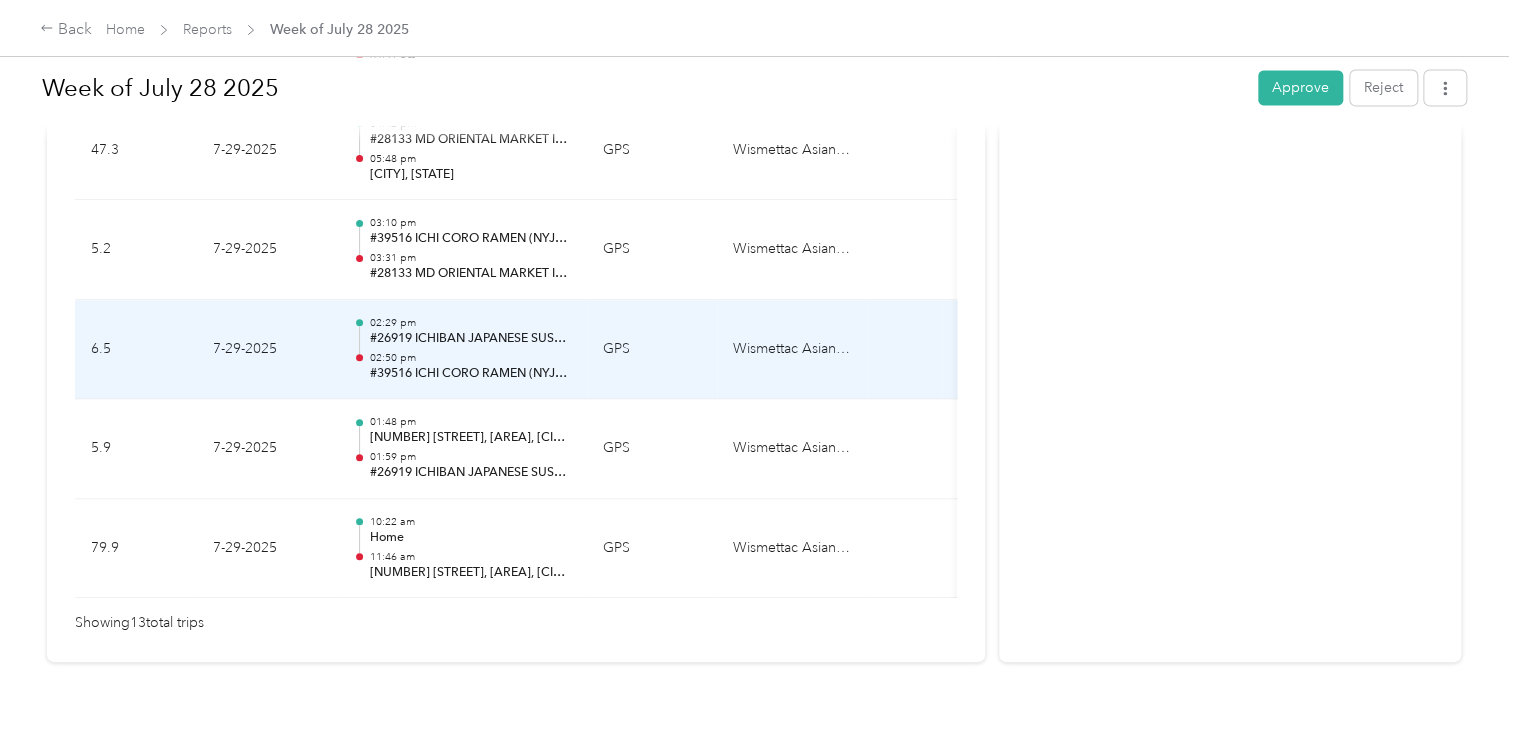 click on "02:29 pm" at bounding box center [470, 323] 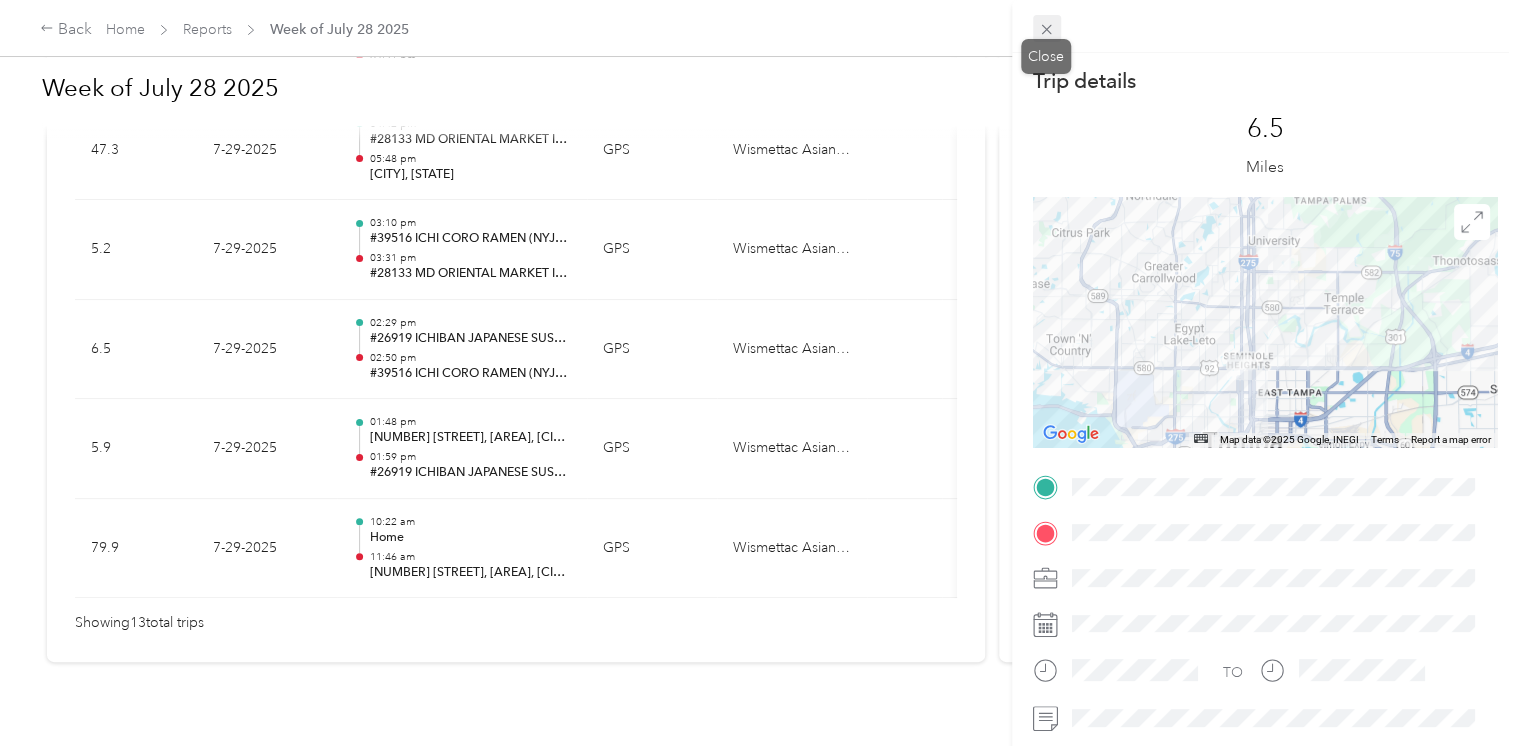 click 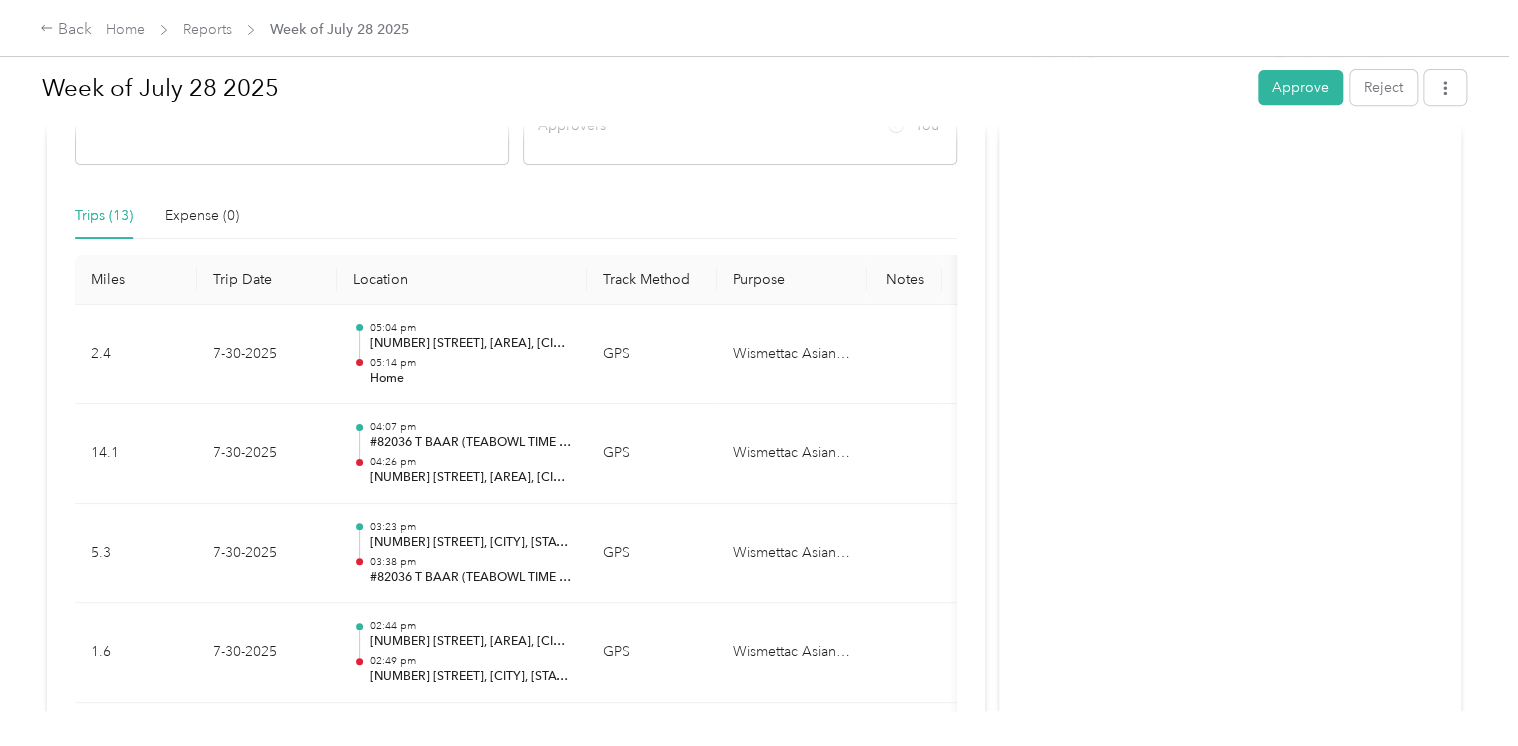 scroll, scrollTop: 500, scrollLeft: 0, axis: vertical 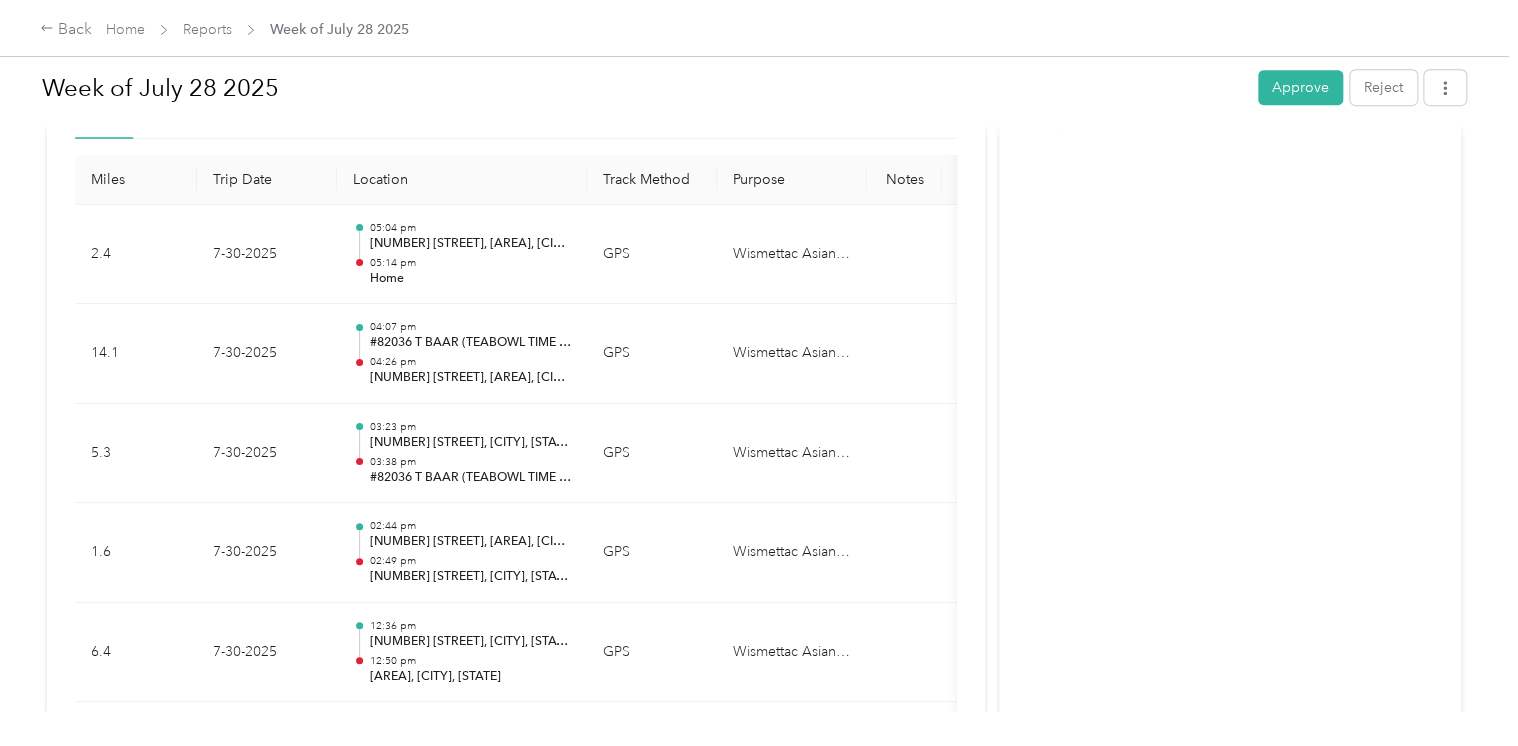 click on "Approve" at bounding box center [1300, 87] 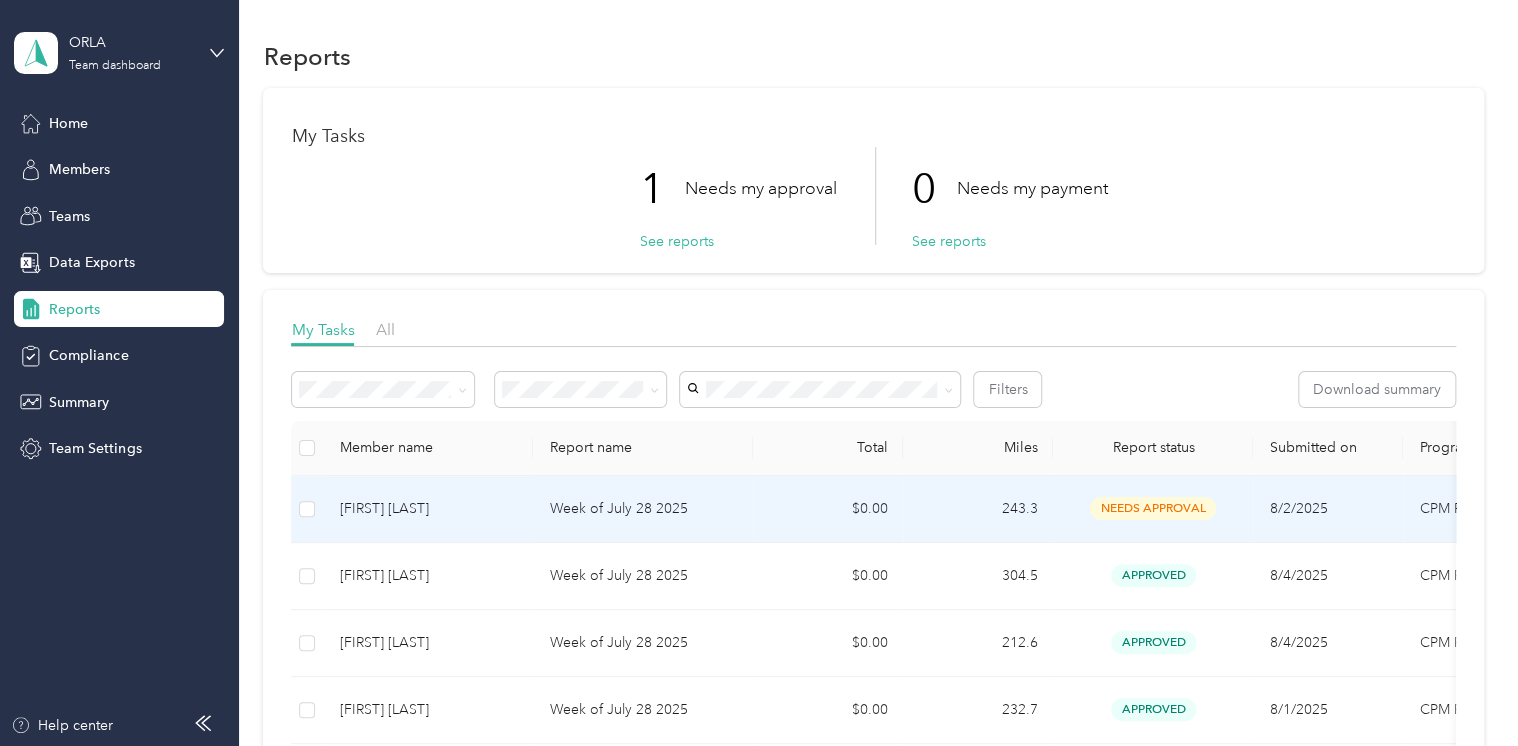click on "Week of July 28 2025" at bounding box center [643, 509] 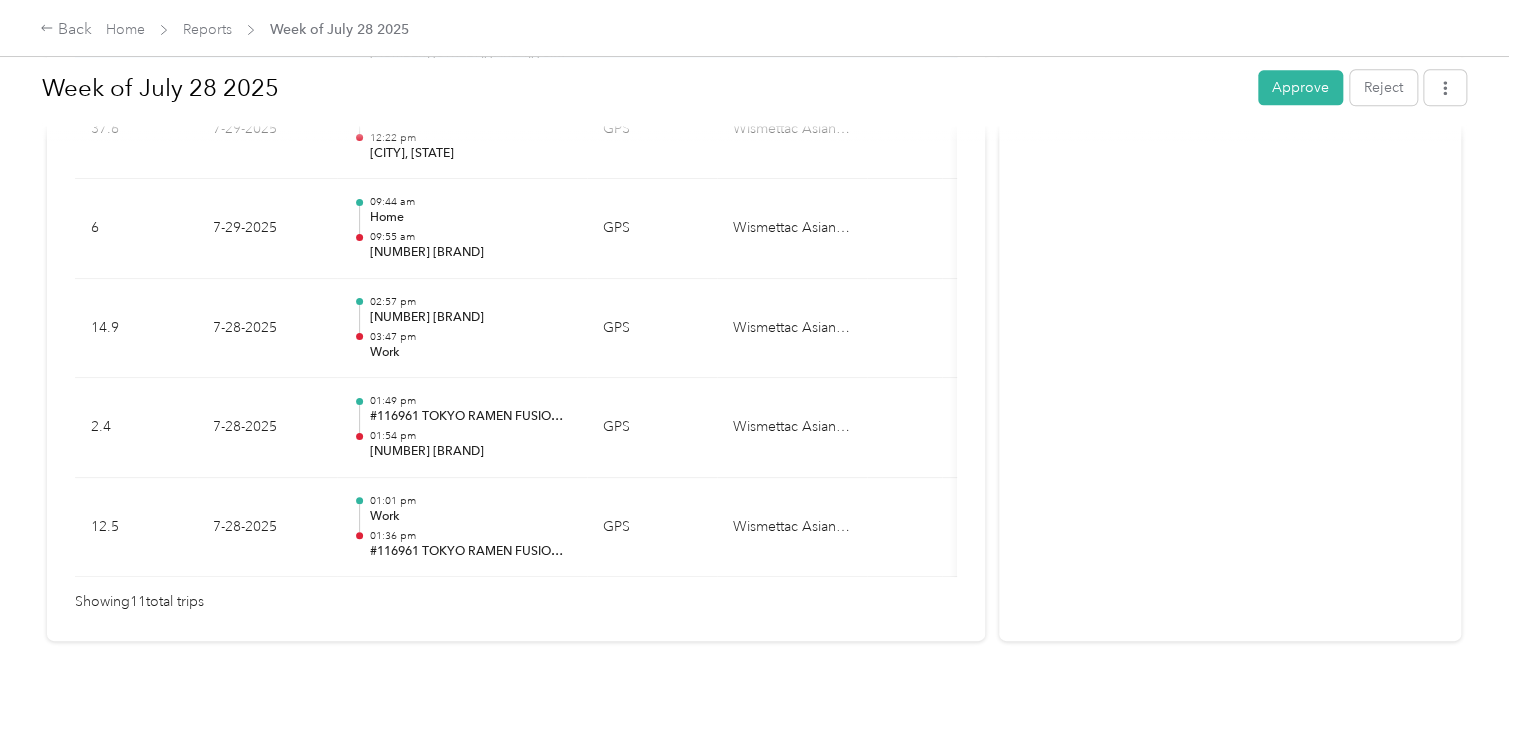 scroll, scrollTop: 1248, scrollLeft: 0, axis: vertical 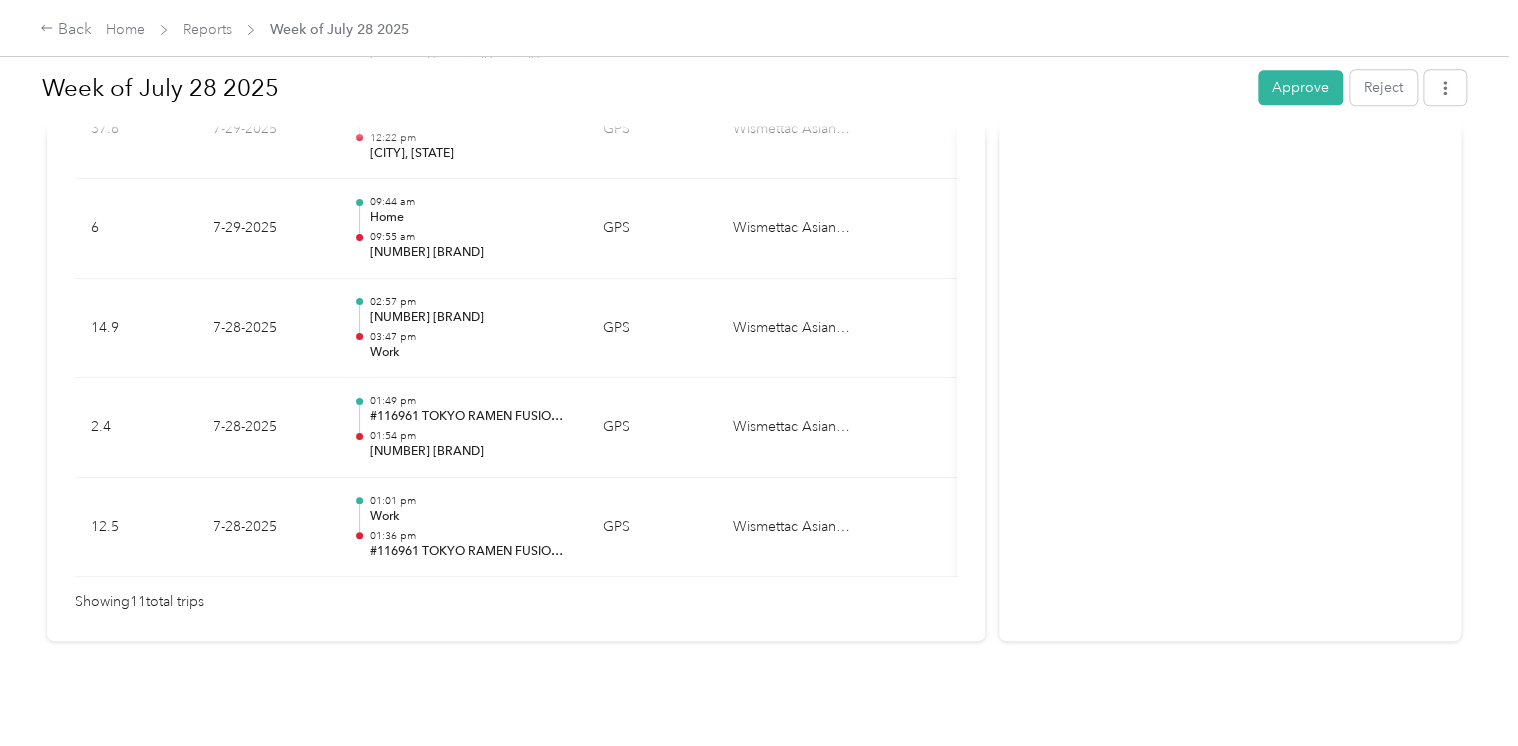click on "Approve" at bounding box center (1300, 87) 